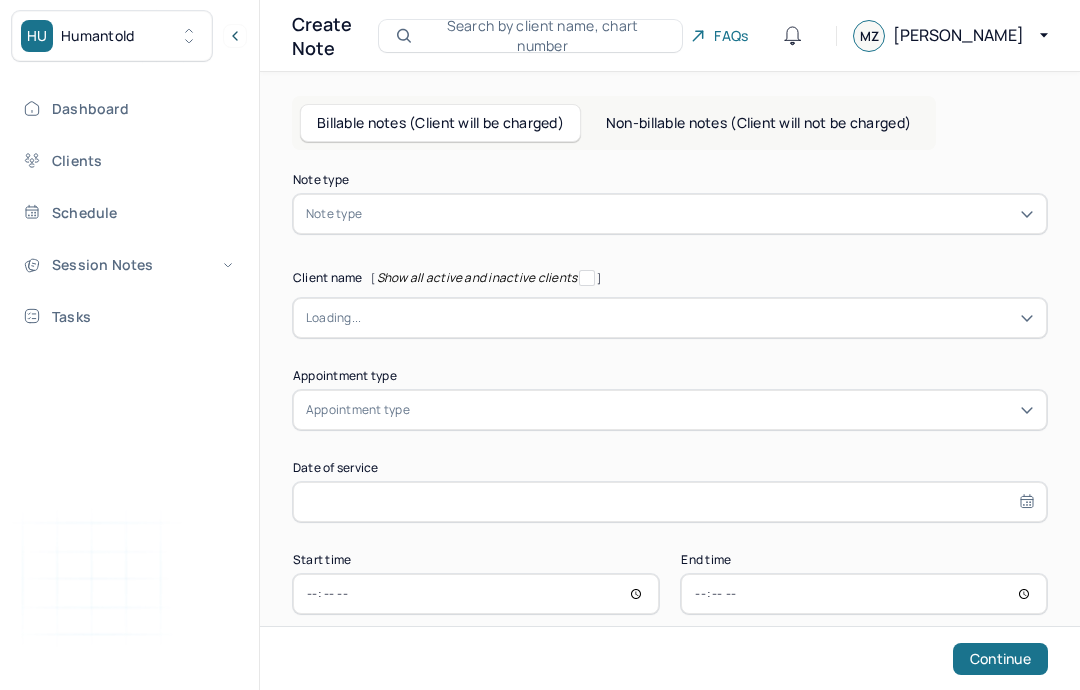 scroll, scrollTop: 0, scrollLeft: 0, axis: both 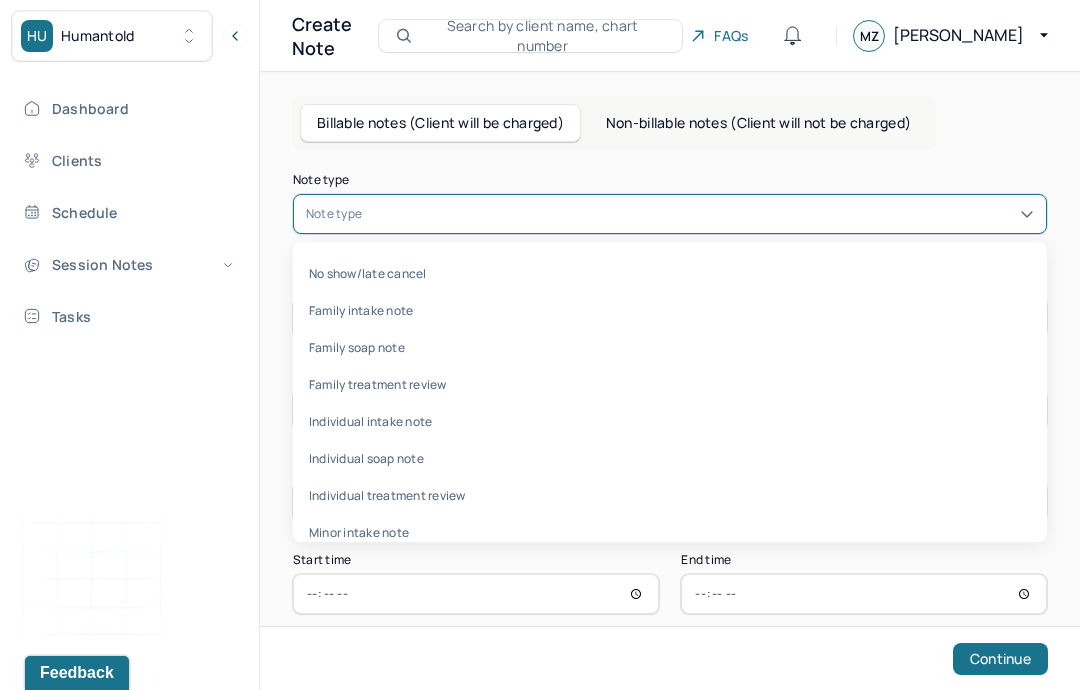 click on "Individual soap note" at bounding box center (670, 458) 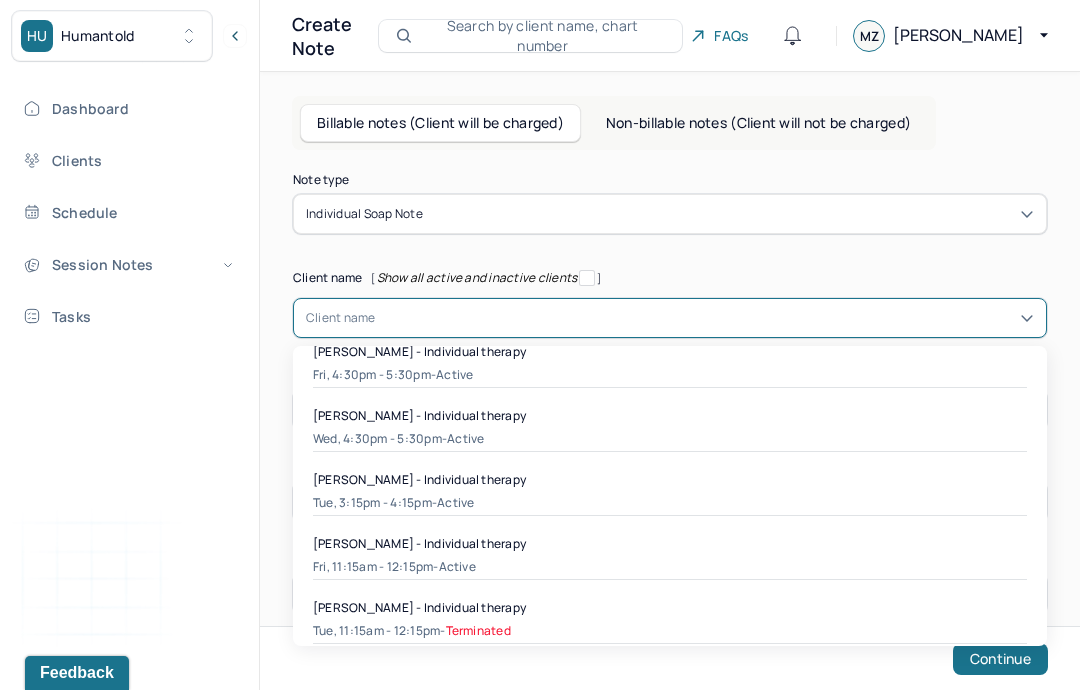 scroll, scrollTop: 341, scrollLeft: 0, axis: vertical 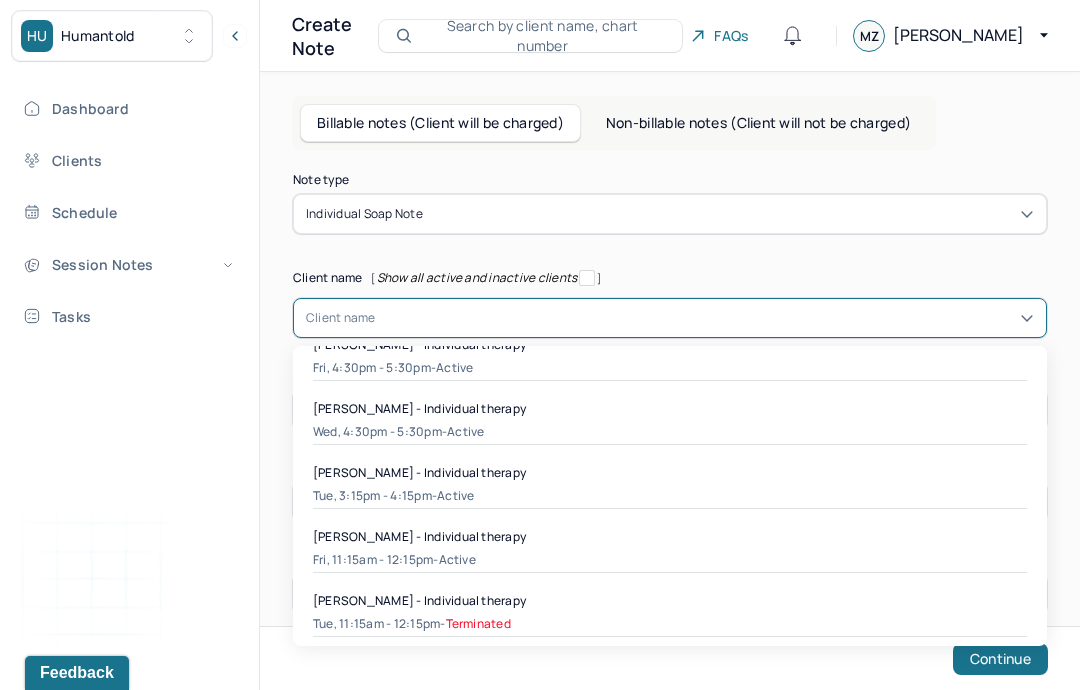 click on "[PERSON_NAME] - Individual therapy" at bounding box center (670, 408) 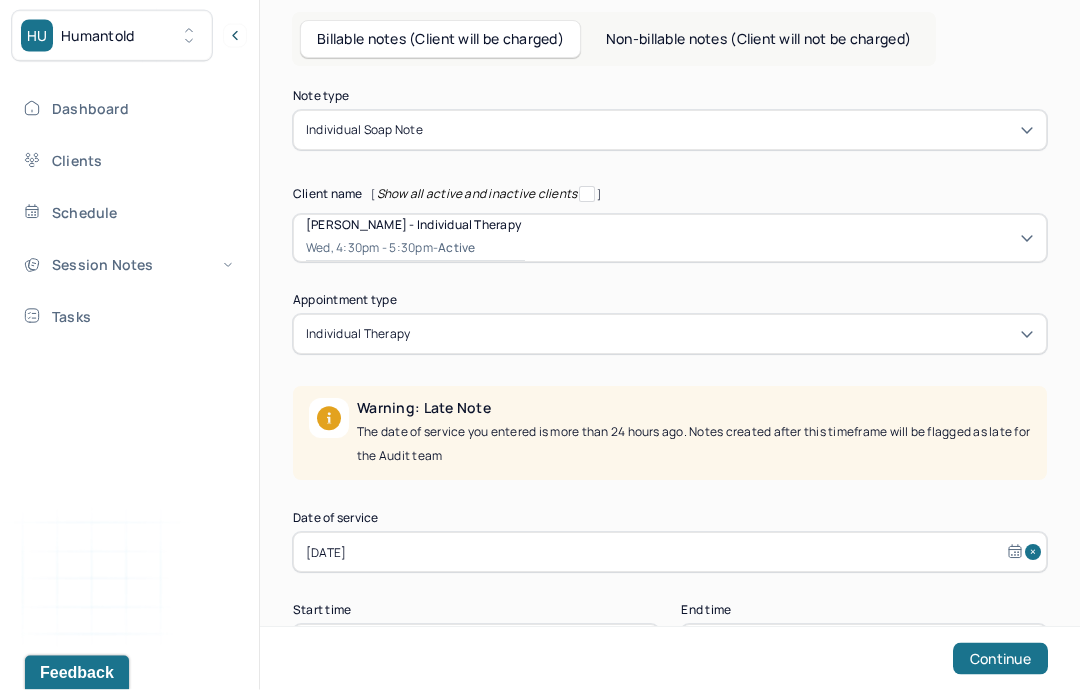 scroll, scrollTop: 84, scrollLeft: 0, axis: vertical 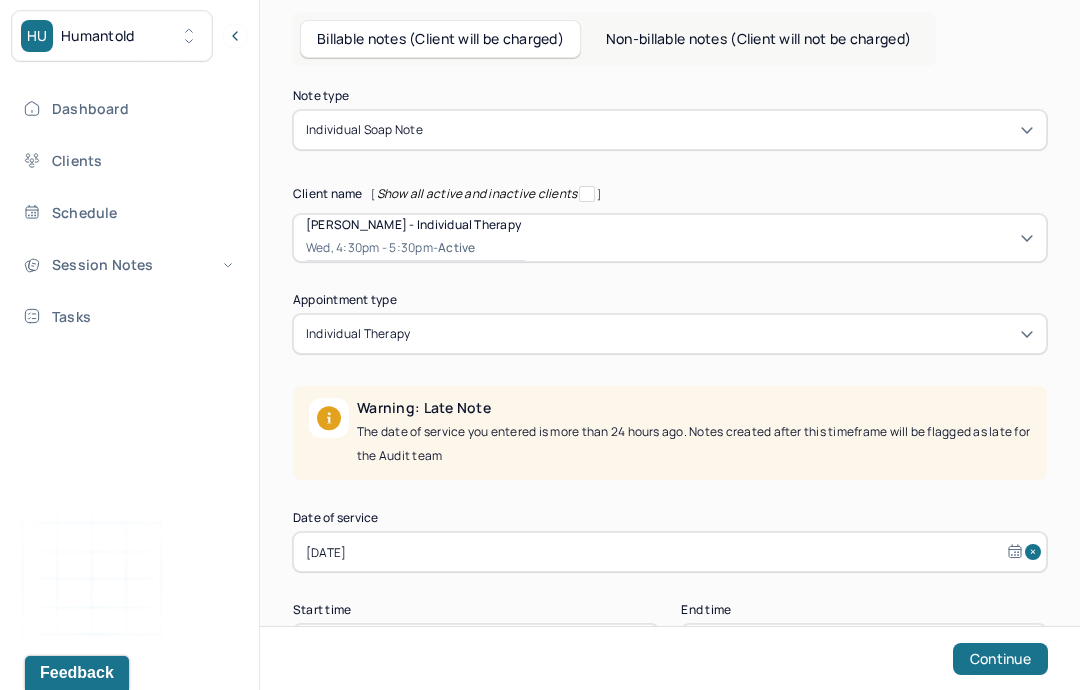 click on "Jul 1, 2025" at bounding box center [670, 552] 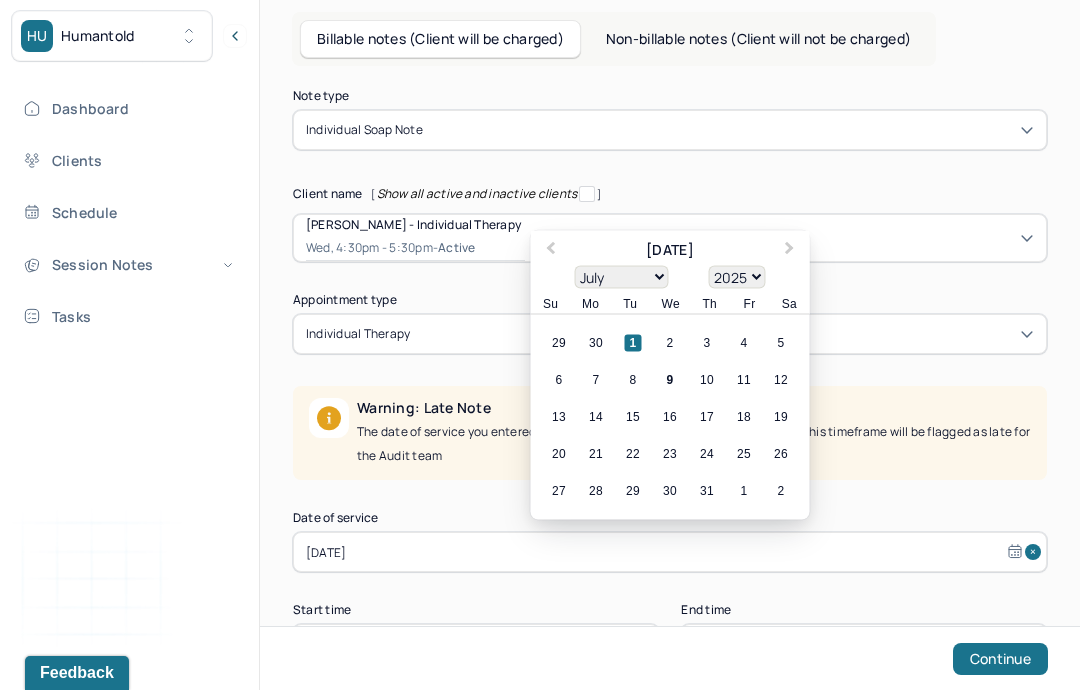 click on "8" at bounding box center [633, 380] 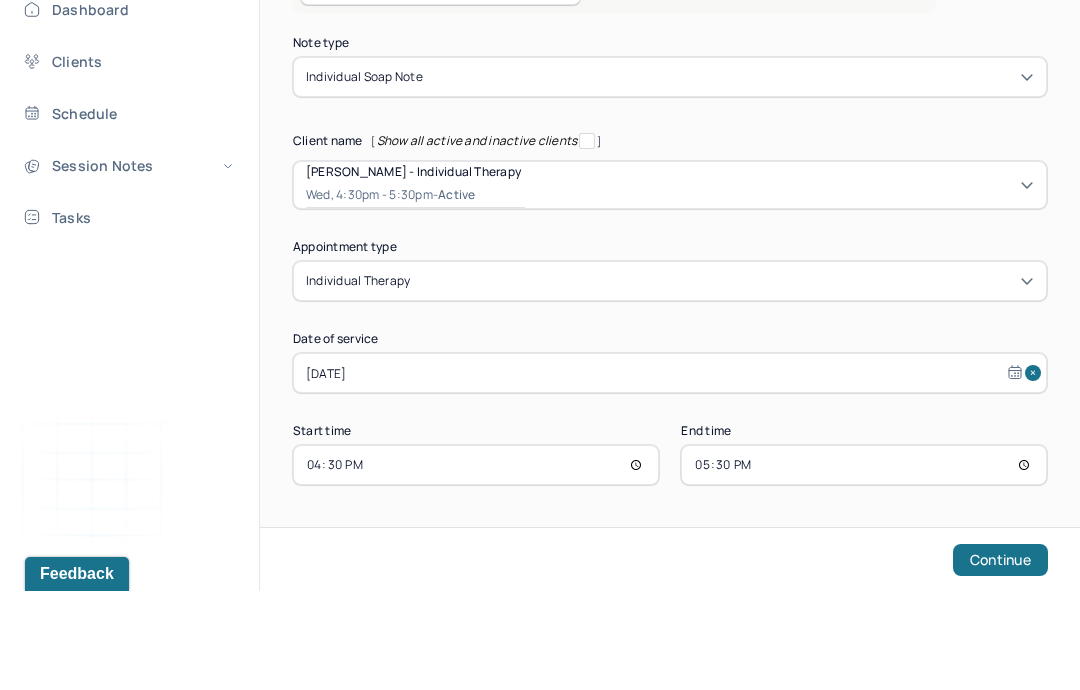 scroll, scrollTop: 80, scrollLeft: 0, axis: vertical 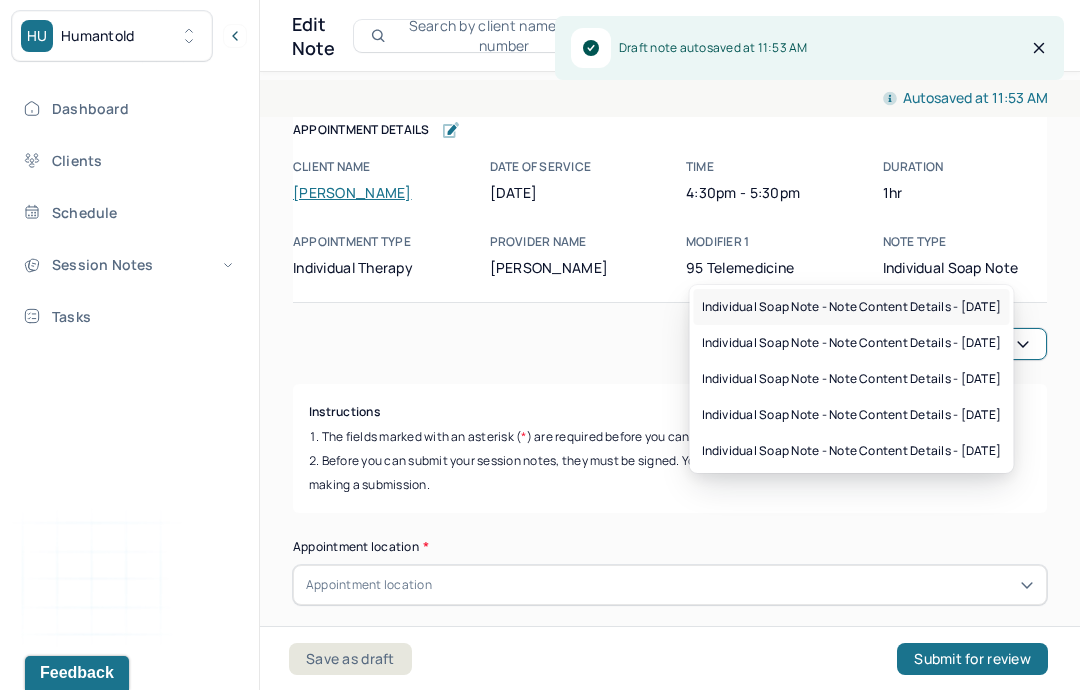 click on "Individual soap note   - Note content Details -   06/26/2025" at bounding box center [852, 307] 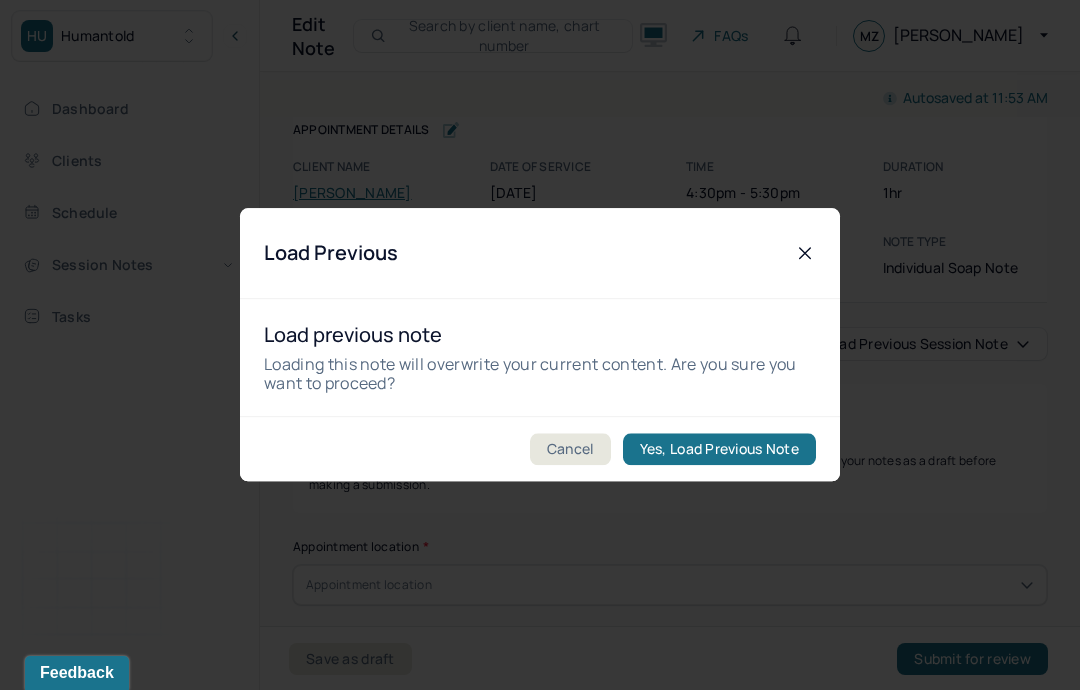 click on "Yes, Load Previous Note" at bounding box center [719, 450] 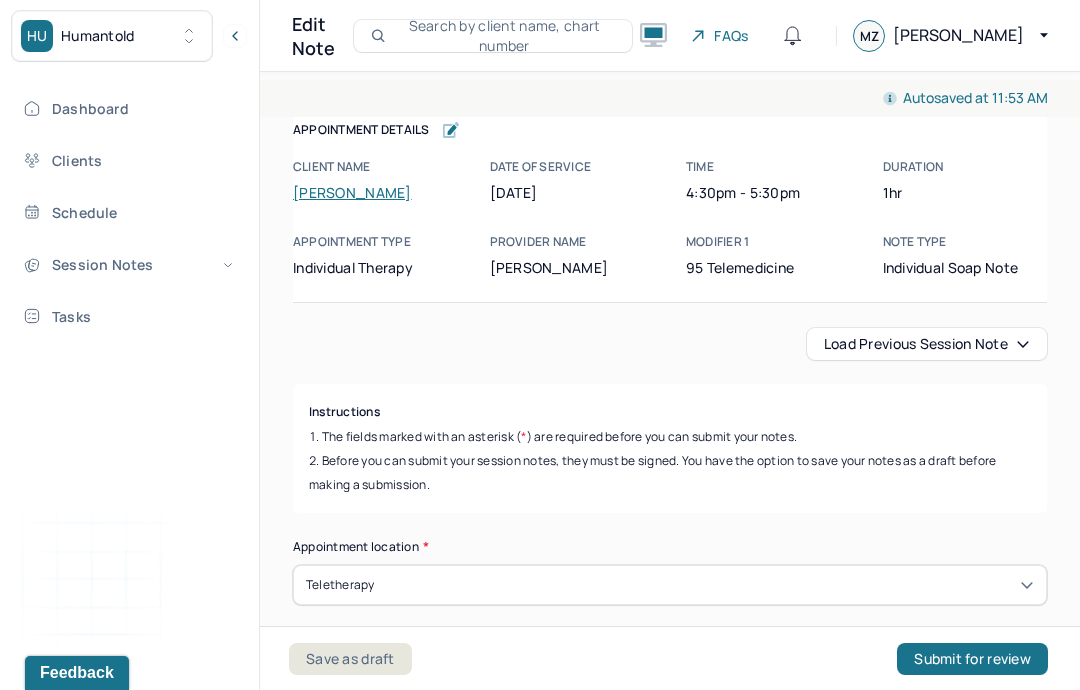 click on "Save as draft" at bounding box center [350, 659] 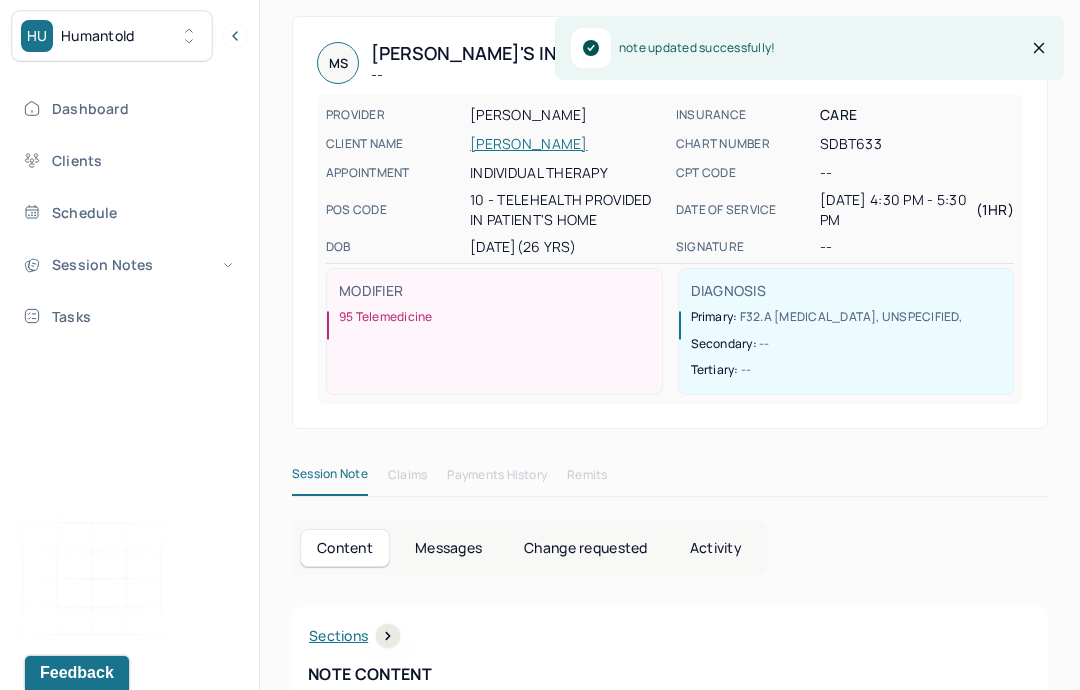 click on "Session Notes" at bounding box center [128, 264] 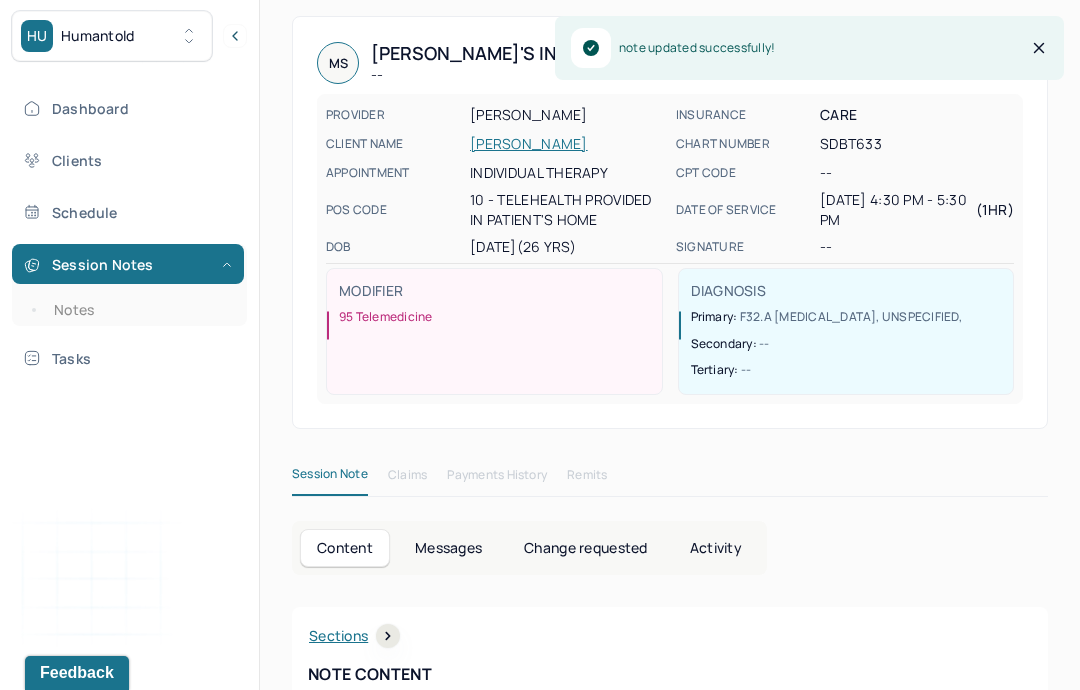 click on "Notes" at bounding box center (139, 310) 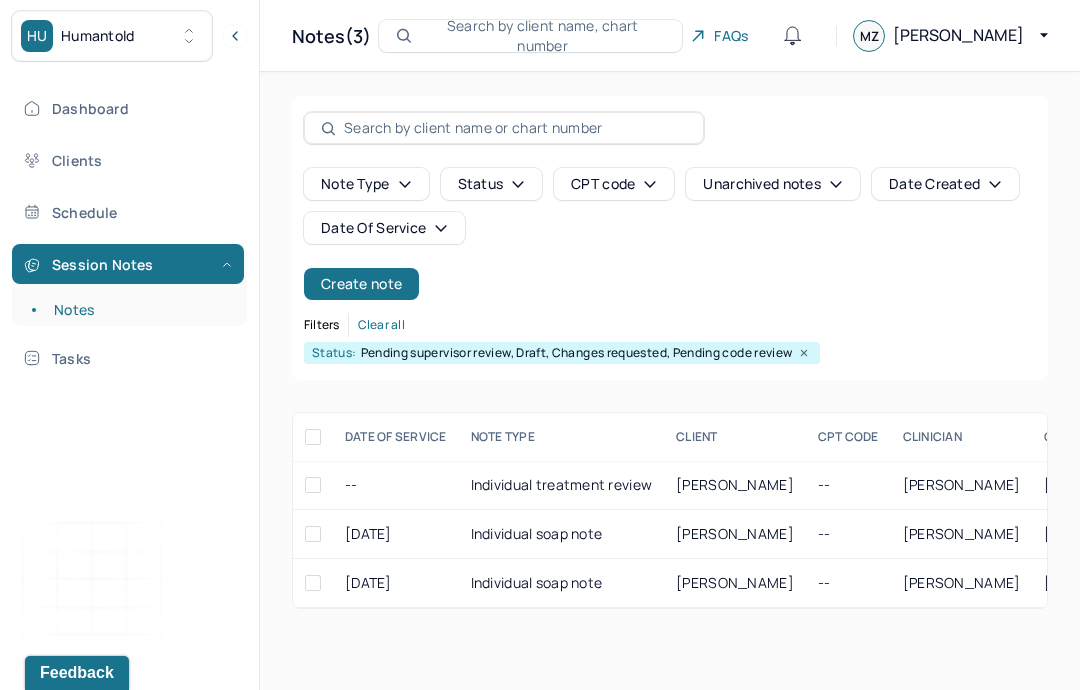 click on "RAKOWSKY, MICHELLE" at bounding box center [735, 582] 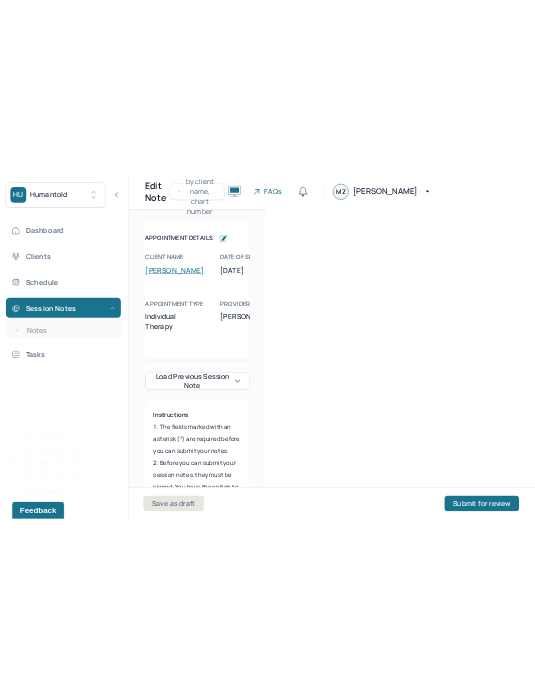 scroll, scrollTop: 30, scrollLeft: 0, axis: vertical 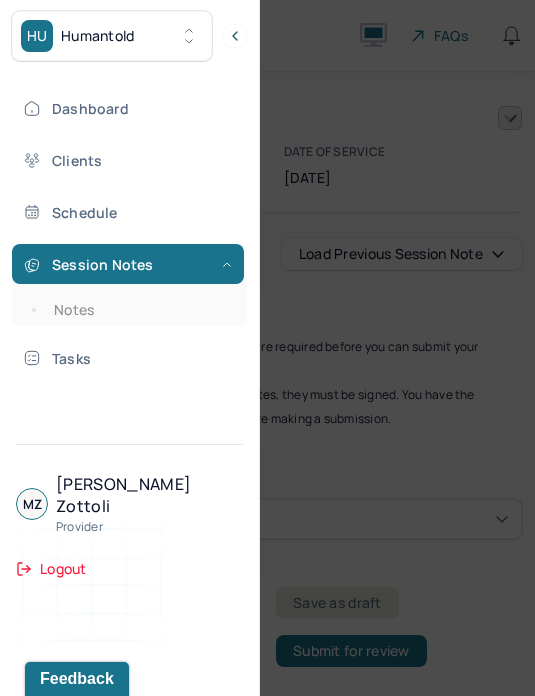 click at bounding box center (267, 348) 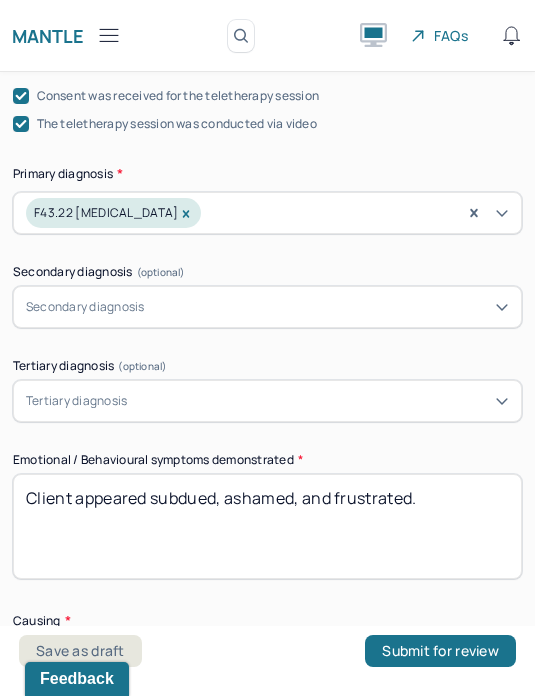 scroll, scrollTop: 925, scrollLeft: 0, axis: vertical 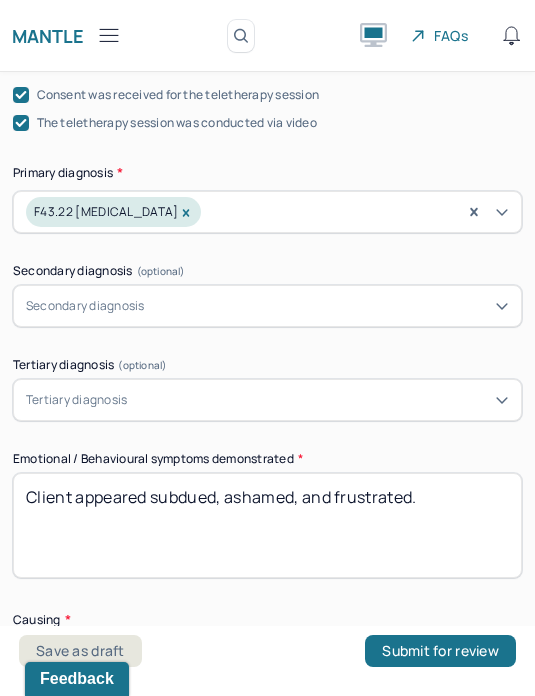click on "Client appeared subdued, ashamed, and frustrated." at bounding box center [267, 525] 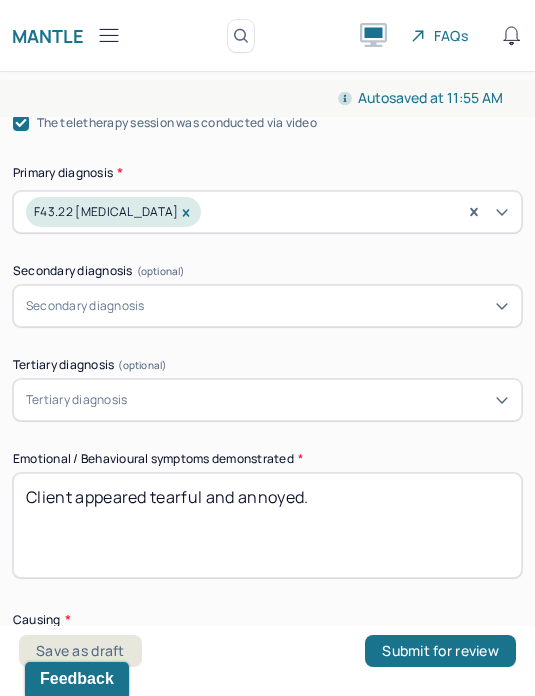 click on "Client appeared tearful and" at bounding box center [267, 525] 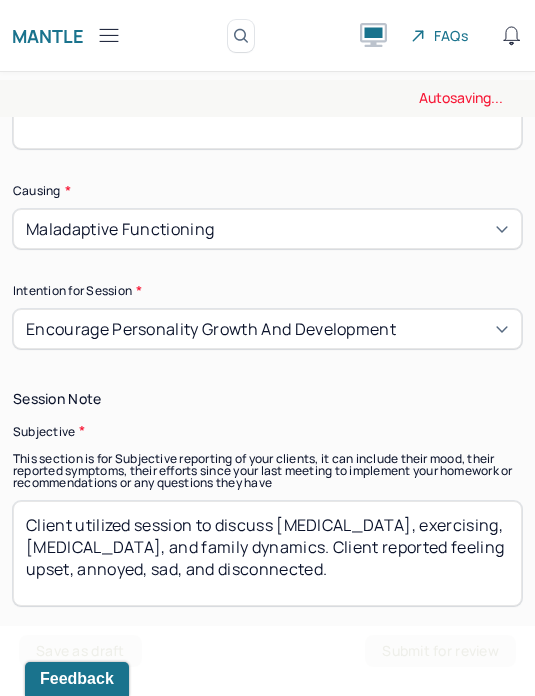 scroll, scrollTop: 1379, scrollLeft: 0, axis: vertical 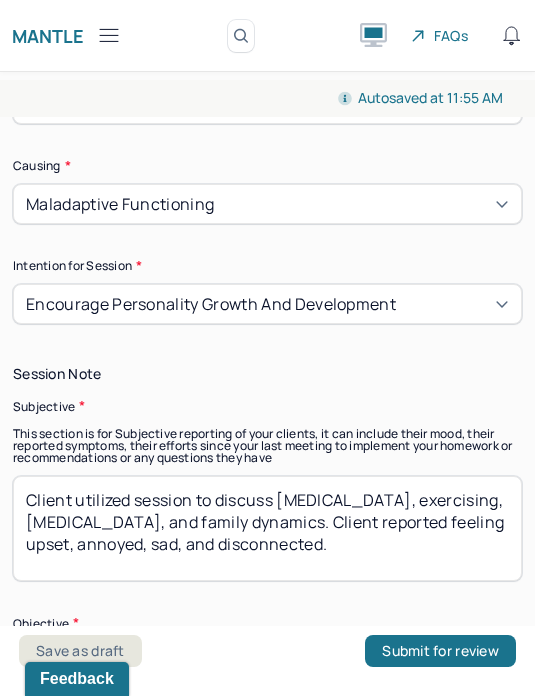 type on "Client appeared tearful and annoyed." 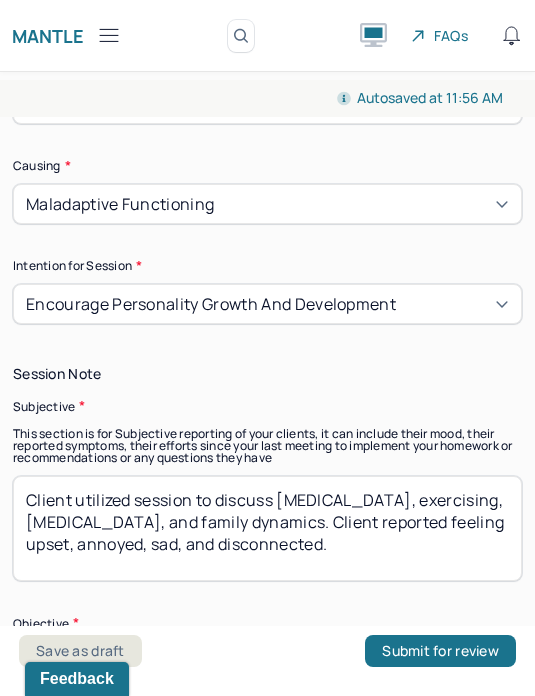 click on "Client utilized session to discuss executive dysfunction, exercising, perfectionism, and family dynamics. Client reported feeling upset, annoyed, sad, and disconnected." at bounding box center (267, 528) 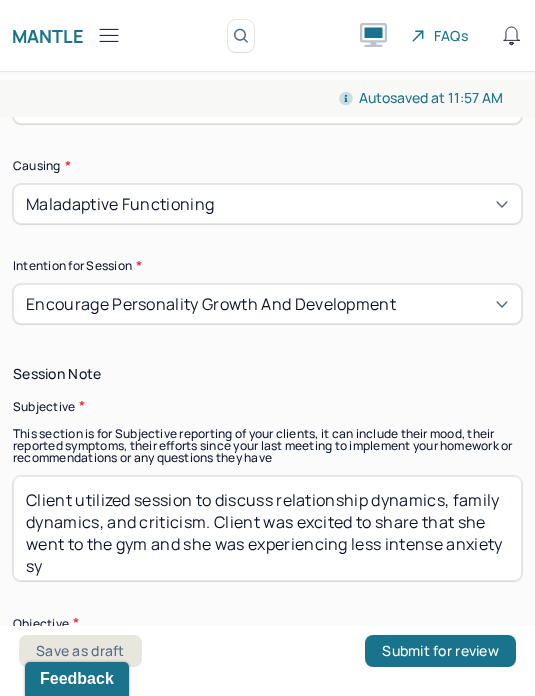 scroll, scrollTop: 1, scrollLeft: 0, axis: vertical 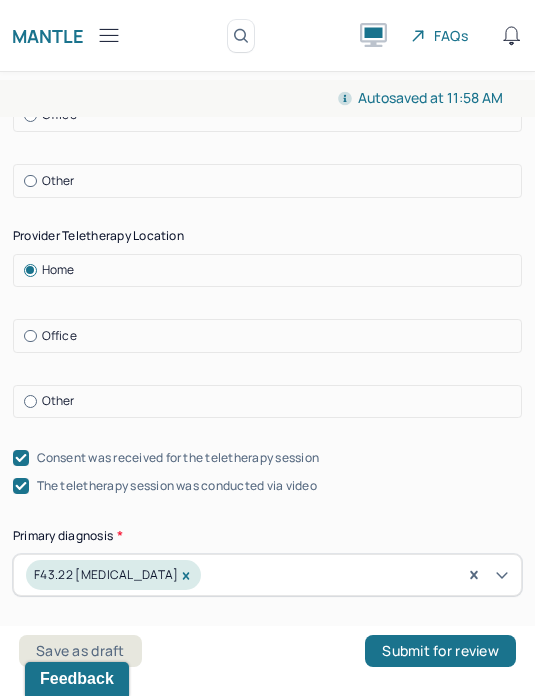 type on "Client utilized session to discuss relationship dynamics, family dynamics, and criticism. Client was excited to share that she went to the gym and she was experiencing less intense anxiety symptoms." 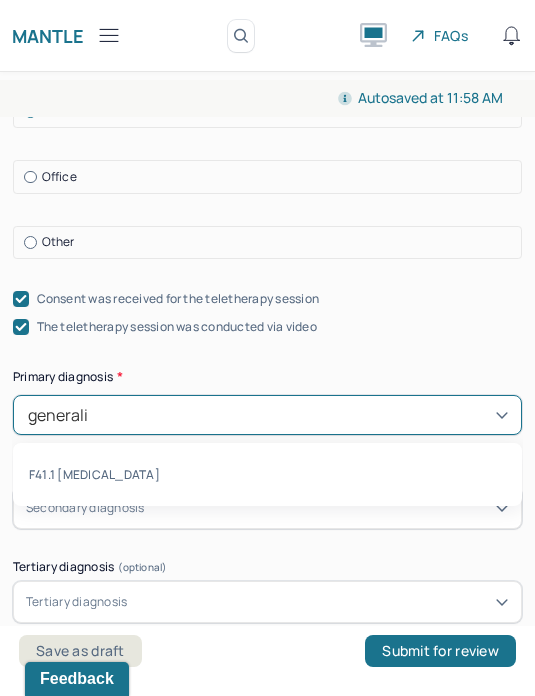 scroll, scrollTop: 732, scrollLeft: 0, axis: vertical 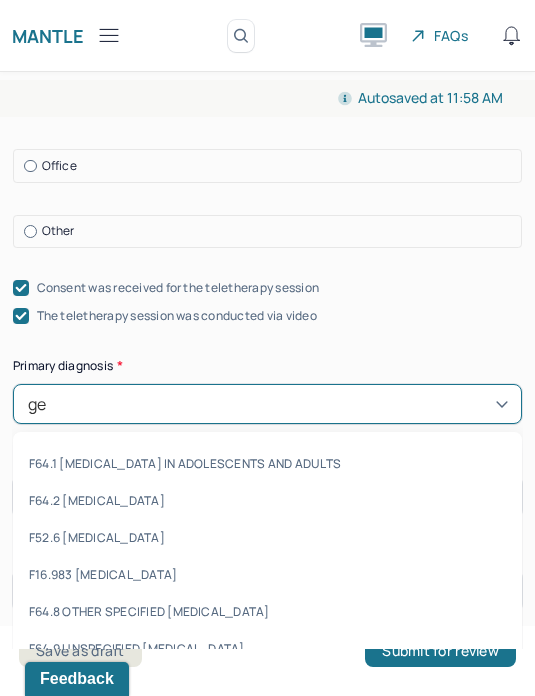 type on "g" 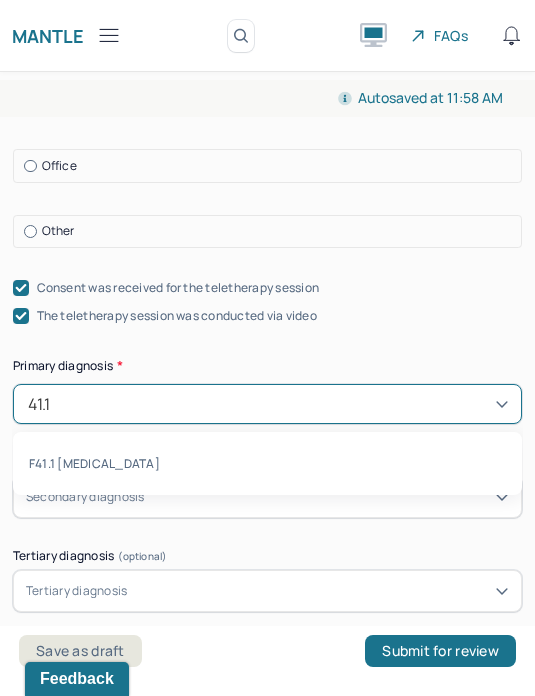 type on "41.1" 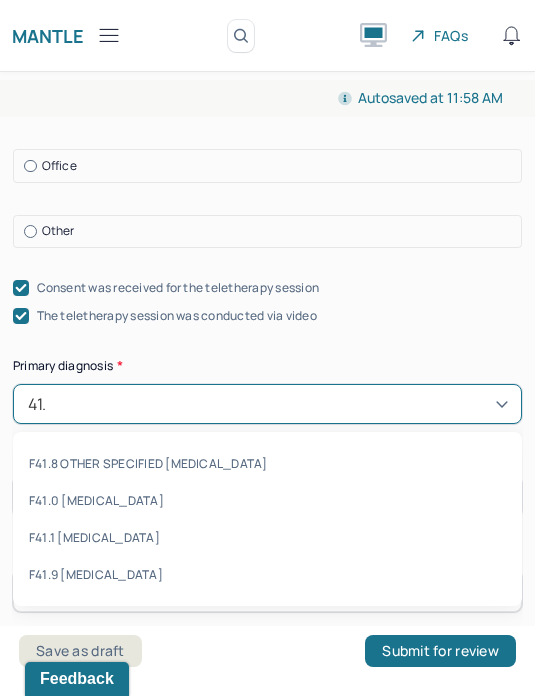 scroll, scrollTop: 819, scrollLeft: 0, axis: vertical 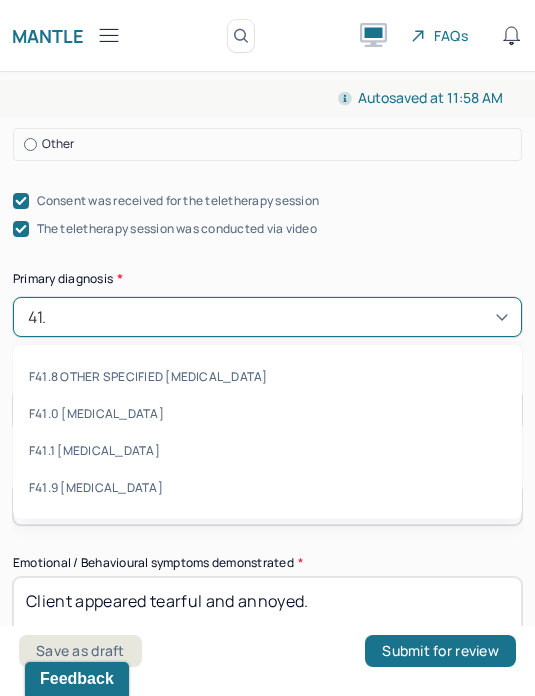type on "41." 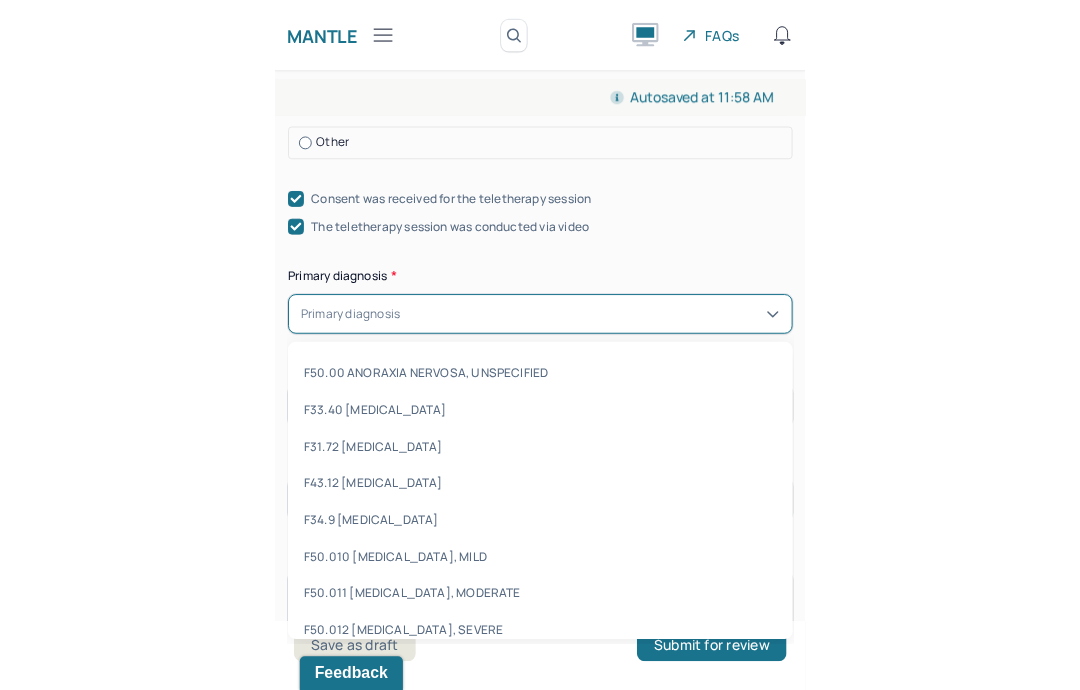 scroll, scrollTop: 80, scrollLeft: 0, axis: vertical 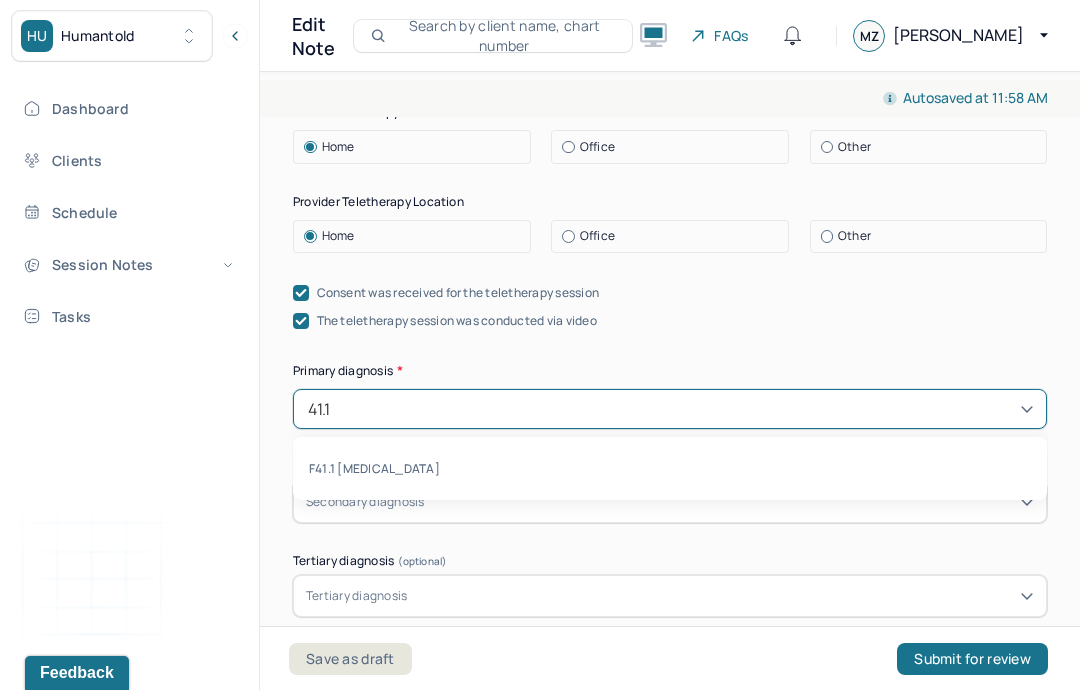 click on "F41.1 [MEDICAL_DATA]" at bounding box center (670, 468) 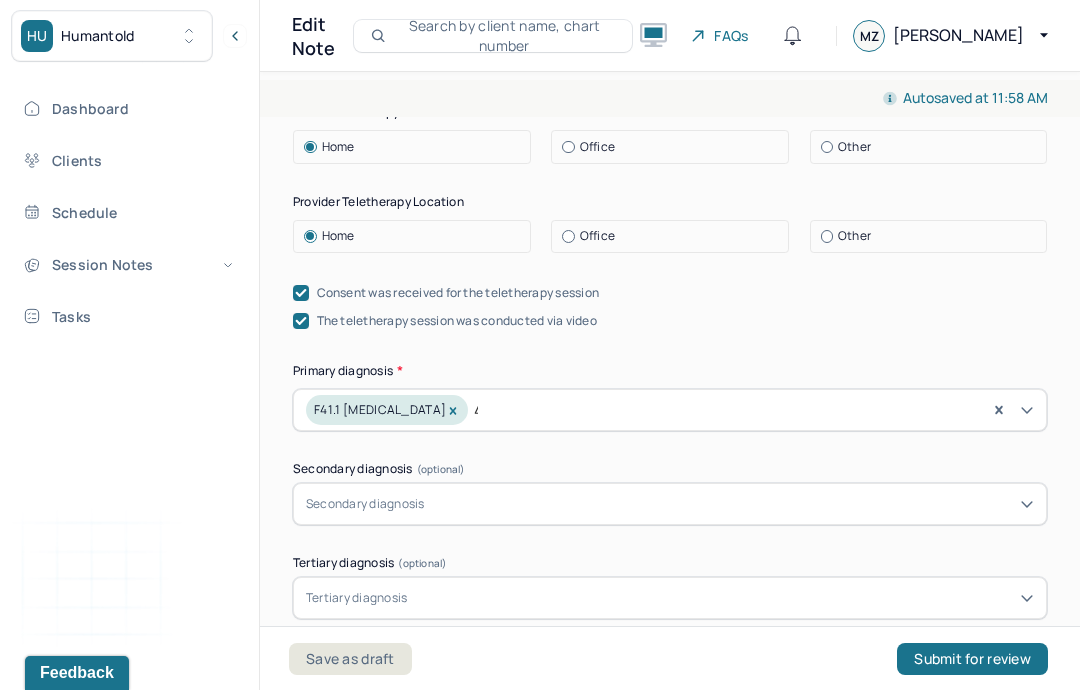type 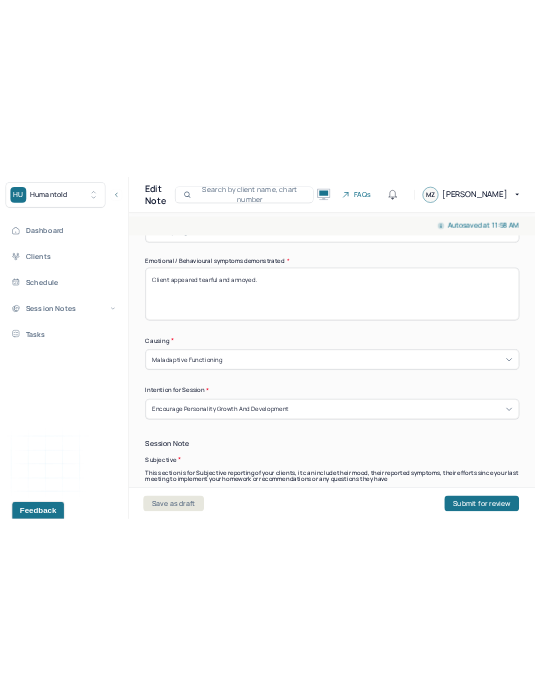 scroll, scrollTop: 1032, scrollLeft: 0, axis: vertical 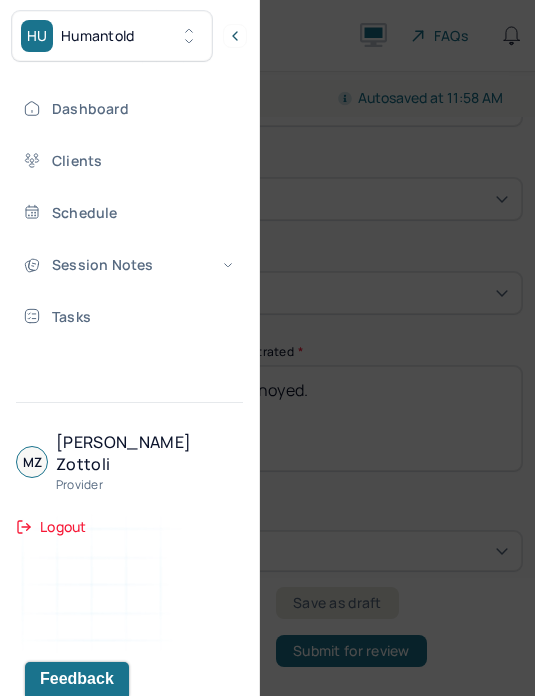 click at bounding box center [267, 348] 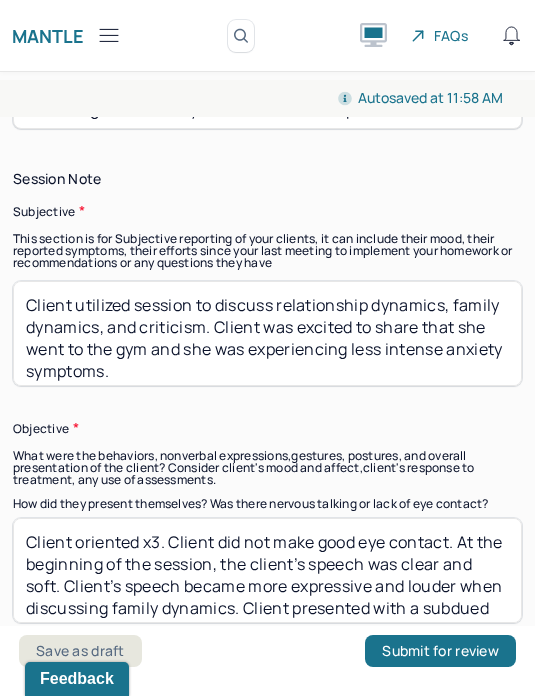 scroll, scrollTop: 1593, scrollLeft: 0, axis: vertical 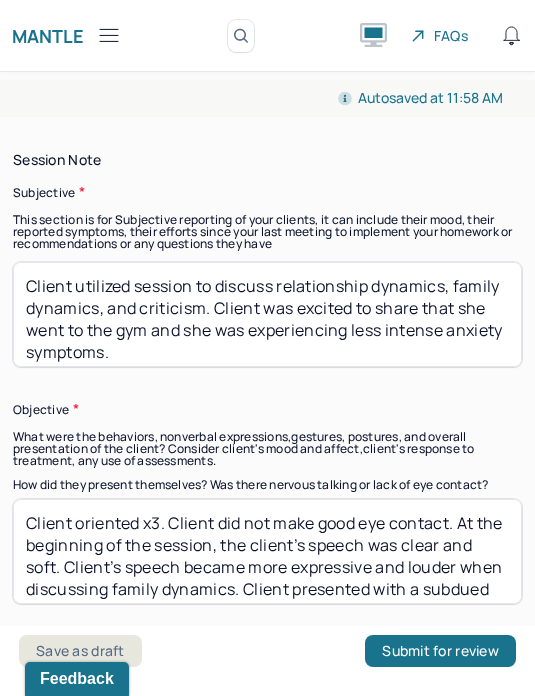 click on "Client utilized session to discuss relationship dynamics, family dynamics, and criticism. Client was excited to share that she went to the gym and she was experiencing less intense anxiety symptoms." at bounding box center (267, 314) 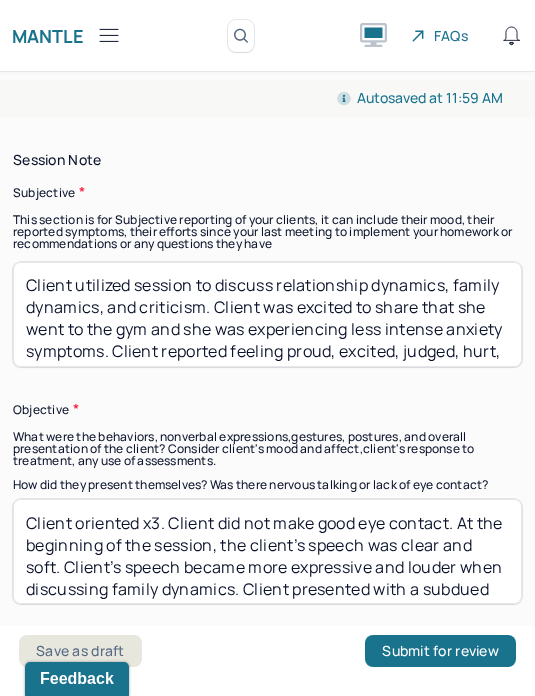 scroll, scrollTop: 24, scrollLeft: 0, axis: vertical 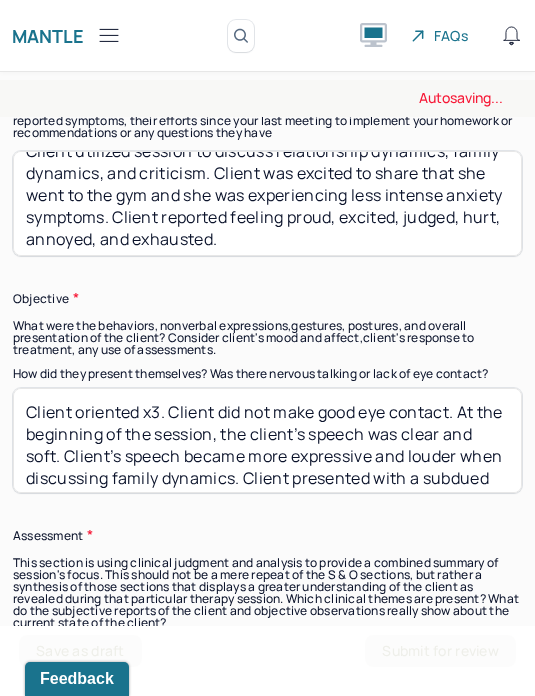 type on "Client utilized session to discuss relationship dynamics, family dynamics, and criticism. Client was excited to share that she went to the gym and she was experiencing less intense anxiety symptoms. Client reported feeling proud, excited, judged, hurt, annoyed, and exhausted." 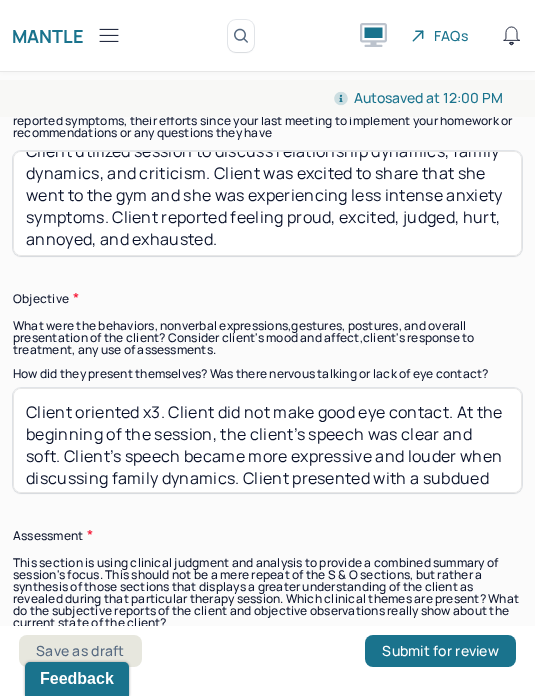click on "Client oriented x3. Client did not make good eye contact. At the beginning of the session, the client’s speech was clear and soft. Client’s speech became more expressive and louder when discussing family dynamics. Client presented with a subdued and frustrated mood, a honest and cooperative attitude, and a flat affect. Client’s affect became more congruent and expressive when discussing family dynamics. Client was excited to show off nails to therapist." at bounding box center (267, 440) 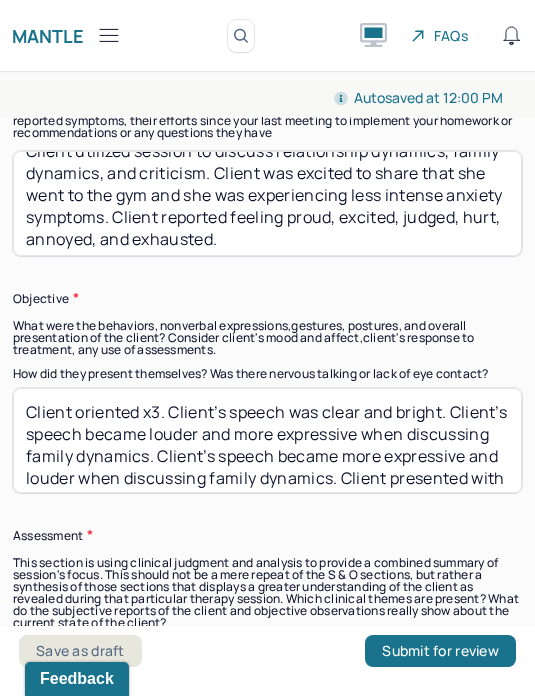 click on "Client oriented x3. Client’s speech was clear and bright. Client’s speech became louder and more expressive when discussing family dynamics. Client’s speech became more expressive and louder when discussing family dynamics. Client presented with a subdued and frustrated mood, a honest and cooperative attitude, and a flat affect. Client’s affect became more congruent and expressive when discussing family dynamics. Client was excited to show off nails to therapist." at bounding box center (267, 440) 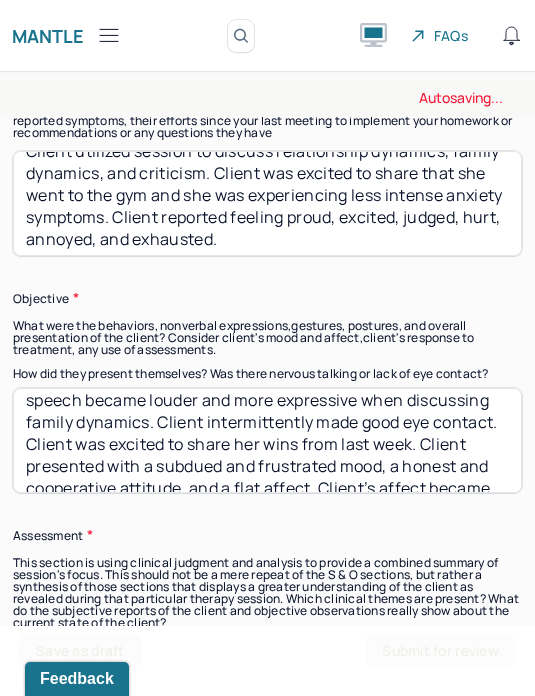 scroll, scrollTop: 50, scrollLeft: 0, axis: vertical 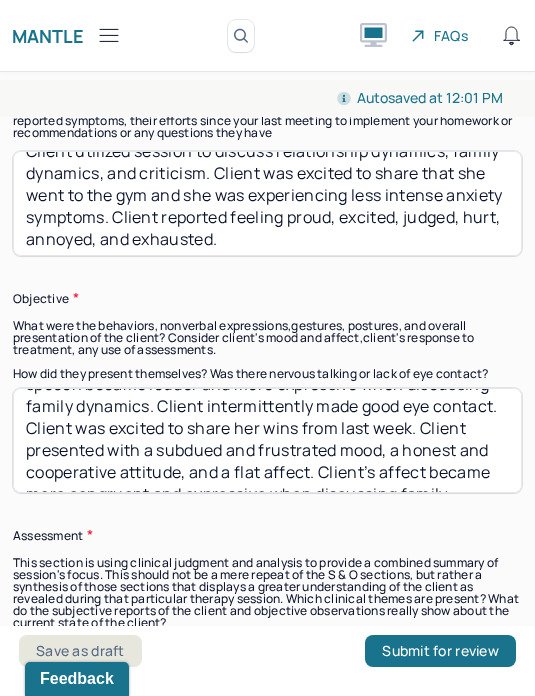 click on "Client oriented x3. Client’s speech was clear and bright. Client’s speech became louder and more expressive when discussing family dynamics. Client intermittently made good eye contact. Client was excited to share her wins from last week. Client presented with a subdued and frustrated mood, a honest and cooperative attitude, and a flat affect. Client’s affect became more congruent and expressive when discussing family dynamics. Client was excited to show off nails to therapist." at bounding box center [267, 440] 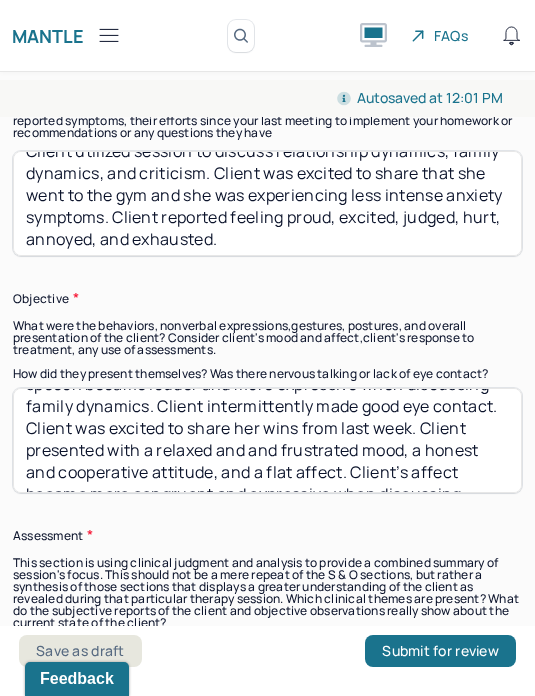 type on "Client oriented x3. Client’s speech was clear and bright. Client’s speech became louder and more expressive when discussing family dynamics. Client intermittently made good eye contact. Client was excited to share her wins from last week. Client presented with a relaxed and  and frustrated mood, a honest and cooperative attitude, and a flat affect. Client’s affect became more congruent and expressive when discussing family dynamics. Client was excited to show off nails to therapist." 